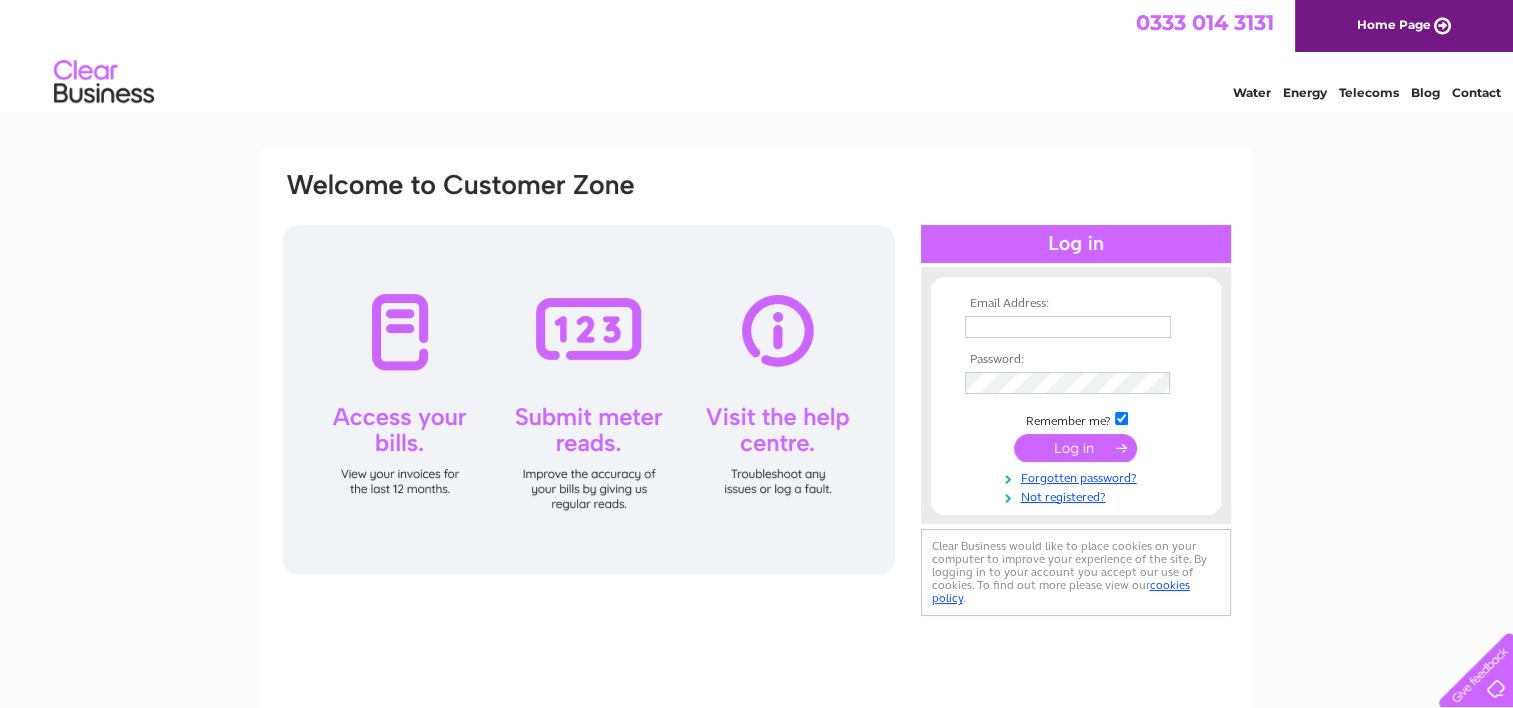 scroll, scrollTop: 0, scrollLeft: 0, axis: both 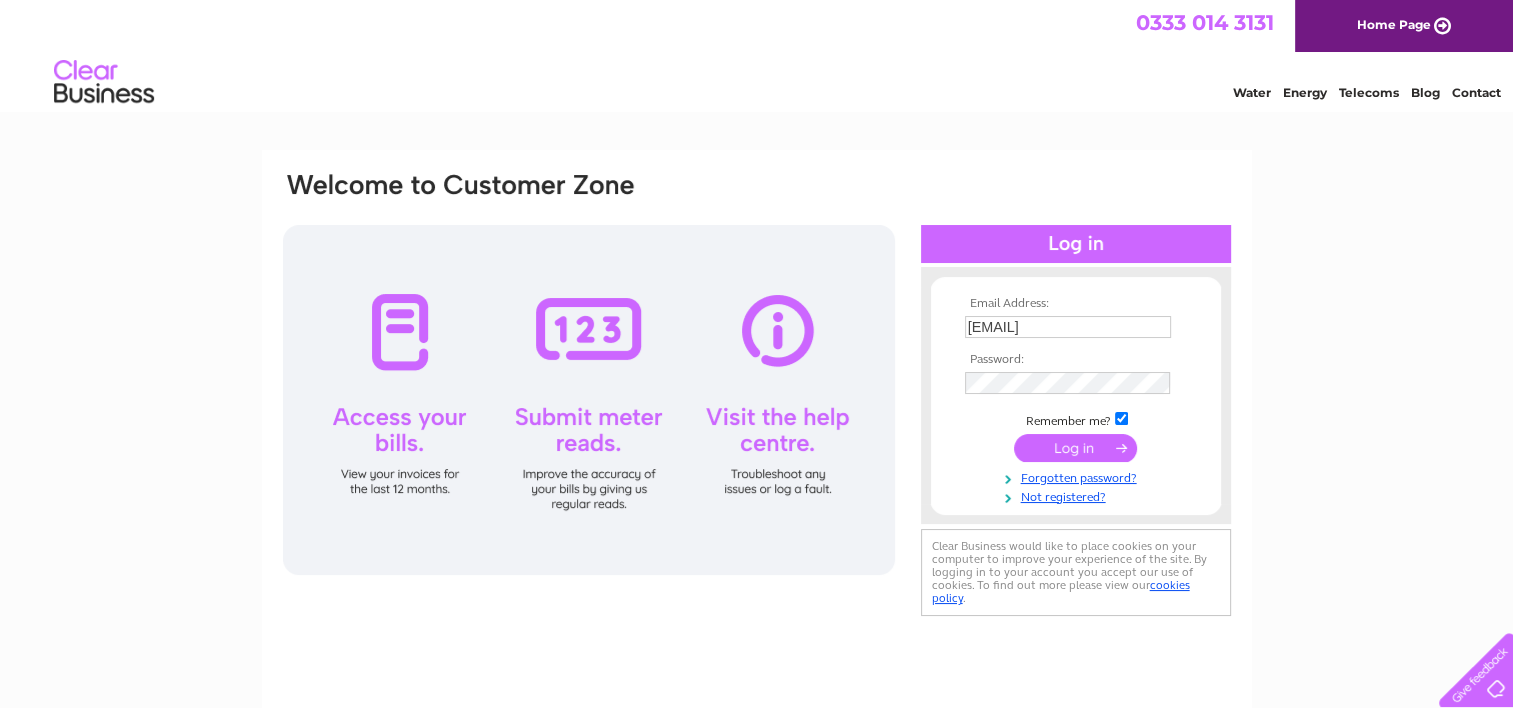 click at bounding box center [1075, 448] 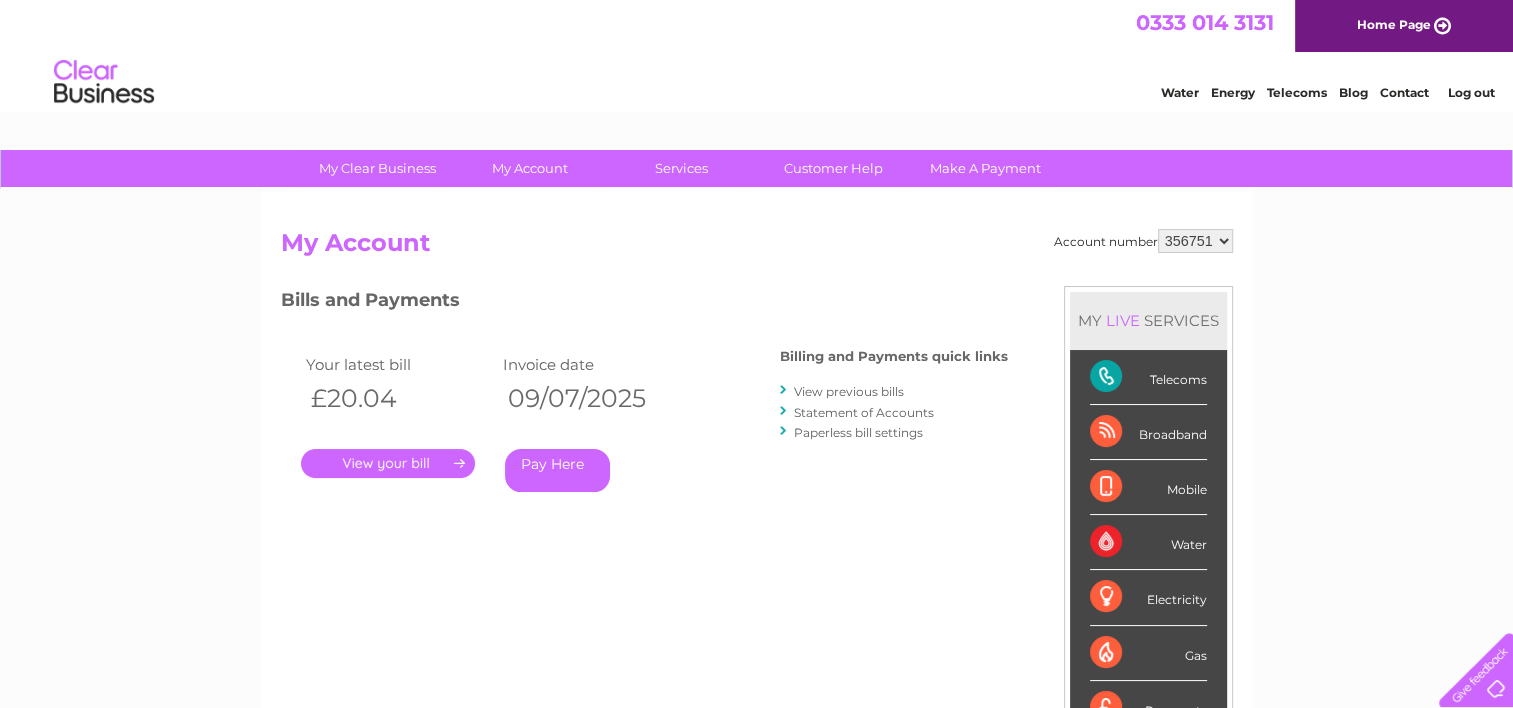scroll, scrollTop: 0, scrollLeft: 0, axis: both 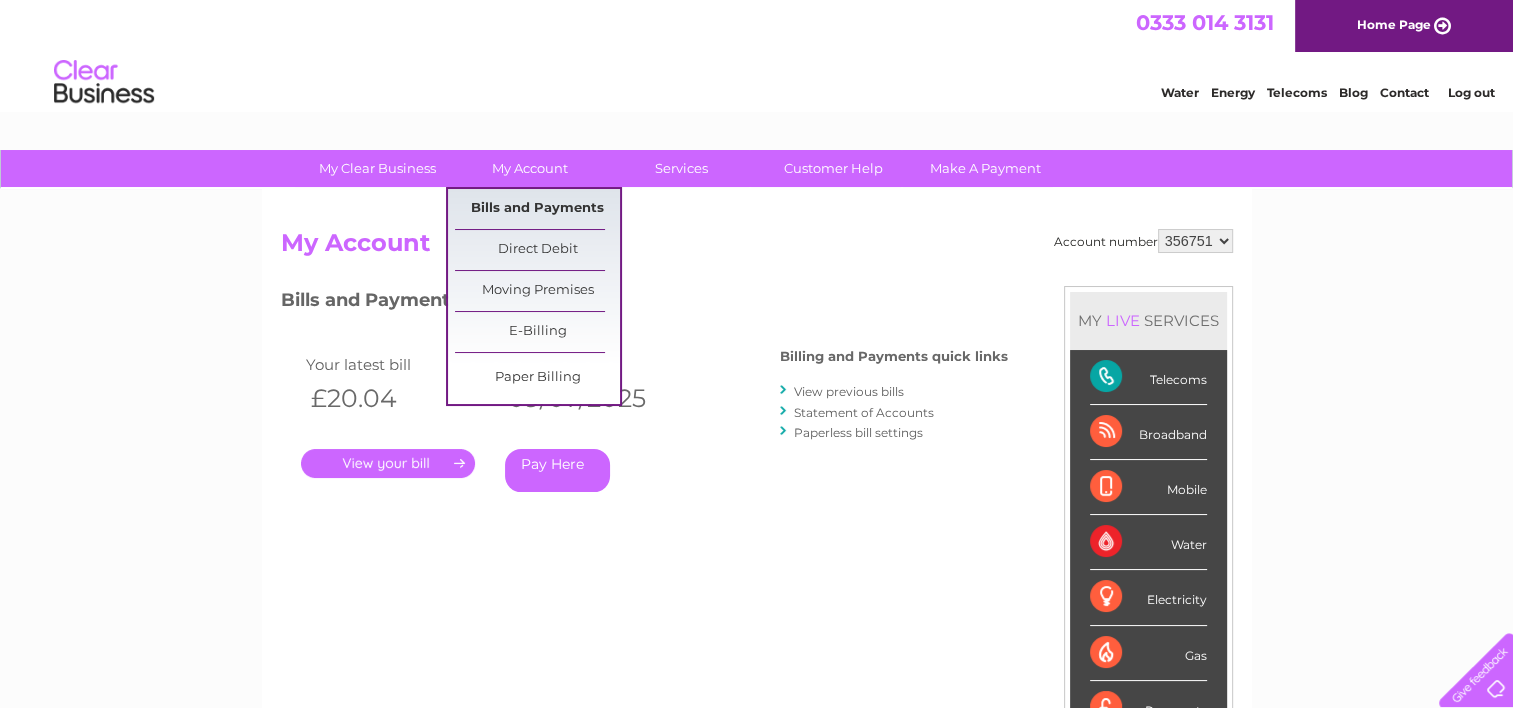 click on "Bills and Payments" at bounding box center (537, 209) 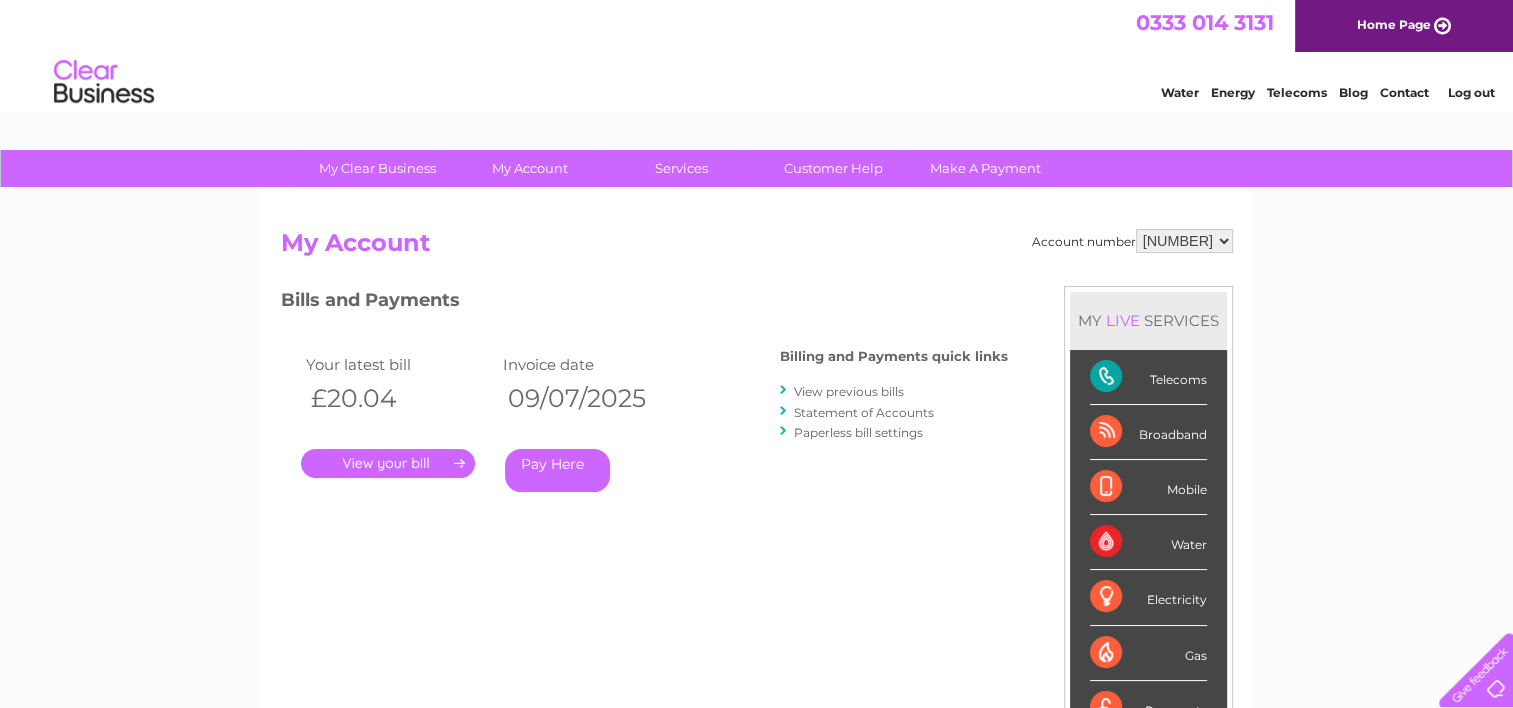 scroll, scrollTop: 0, scrollLeft: 0, axis: both 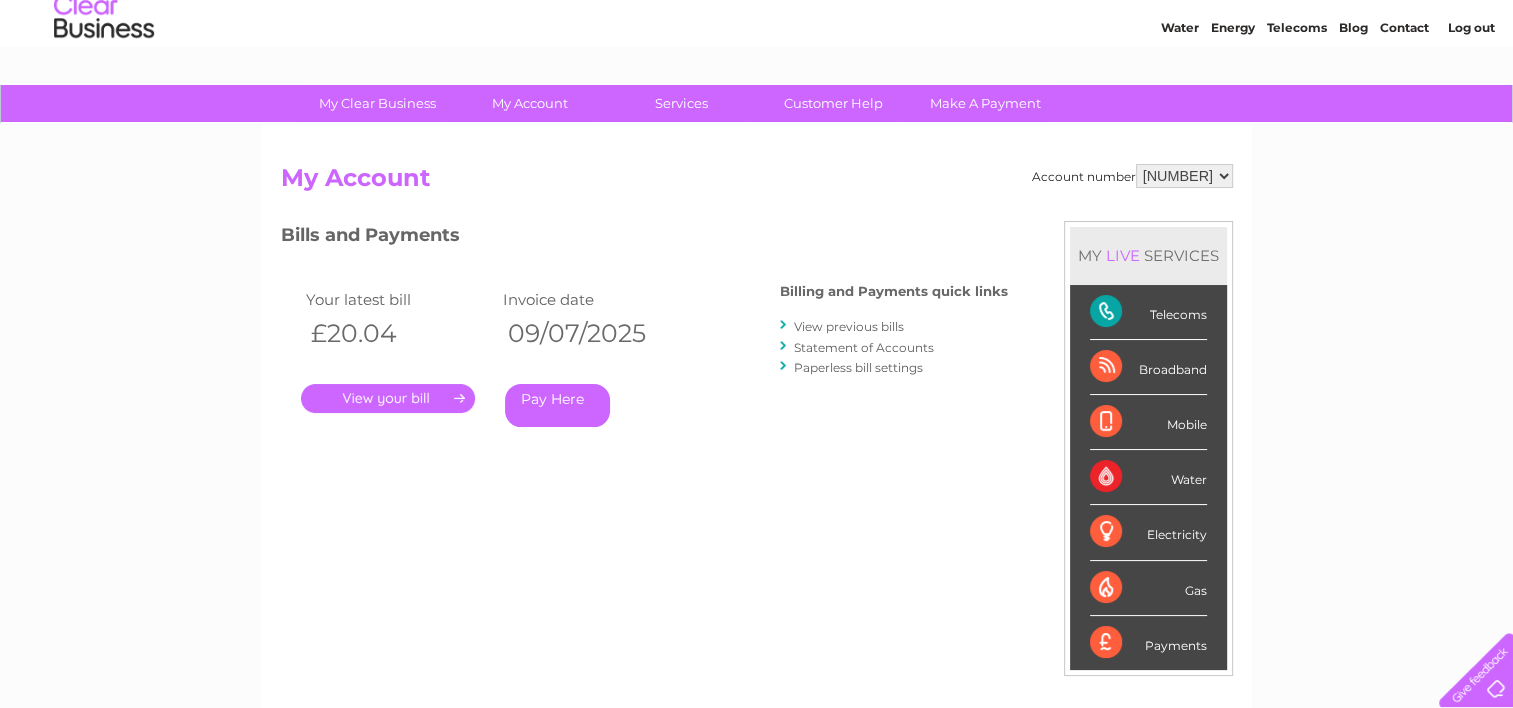 click on "." at bounding box center [388, 398] 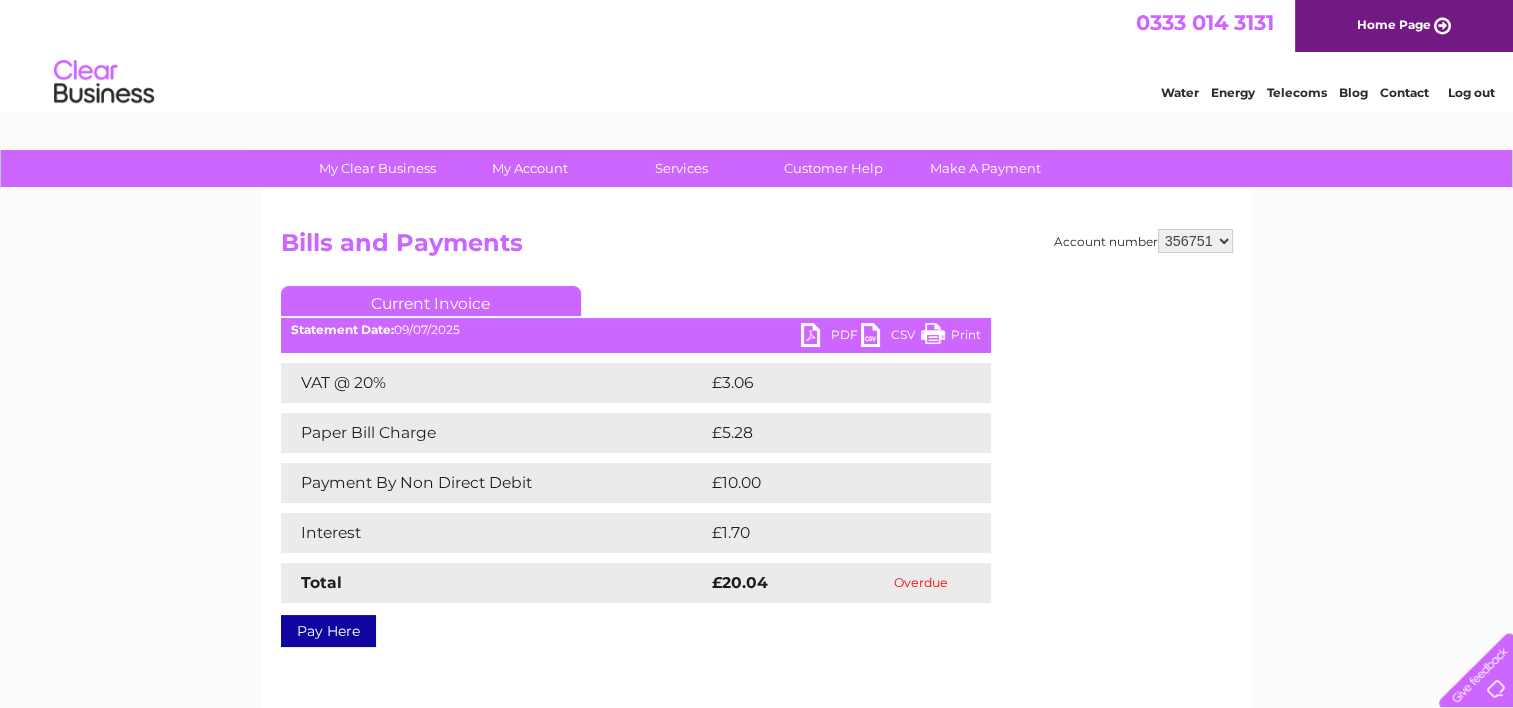 scroll, scrollTop: 0, scrollLeft: 0, axis: both 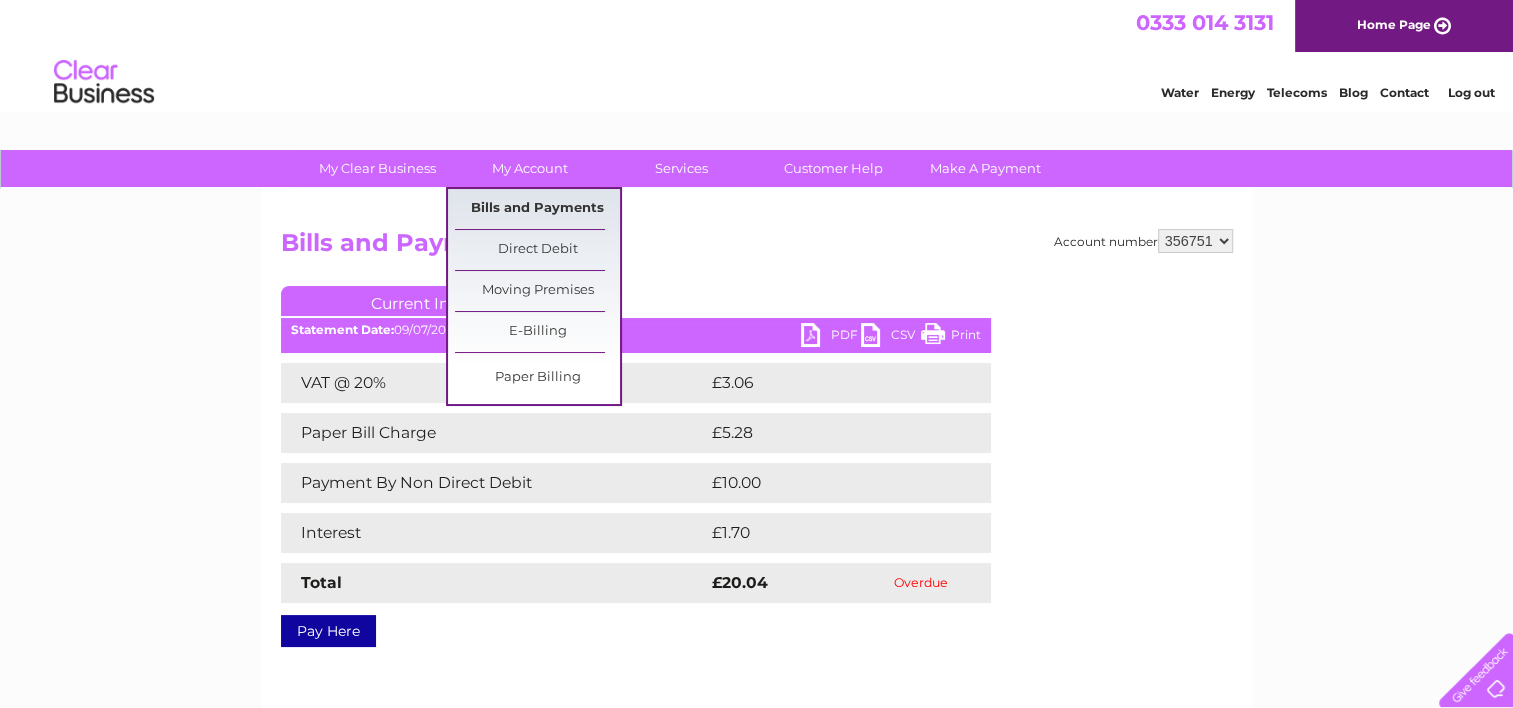 click on "Bills and Payments" at bounding box center (537, 209) 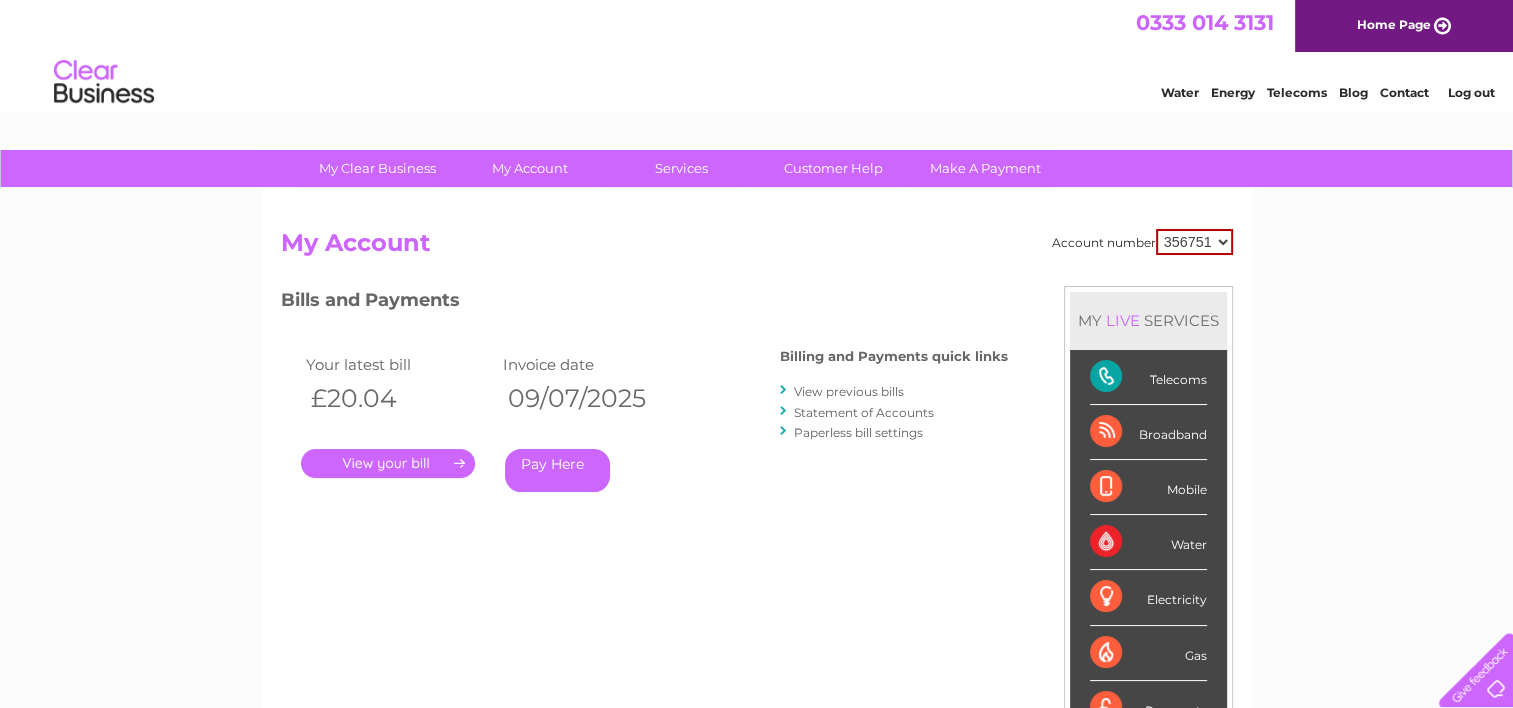 scroll, scrollTop: 0, scrollLeft: 0, axis: both 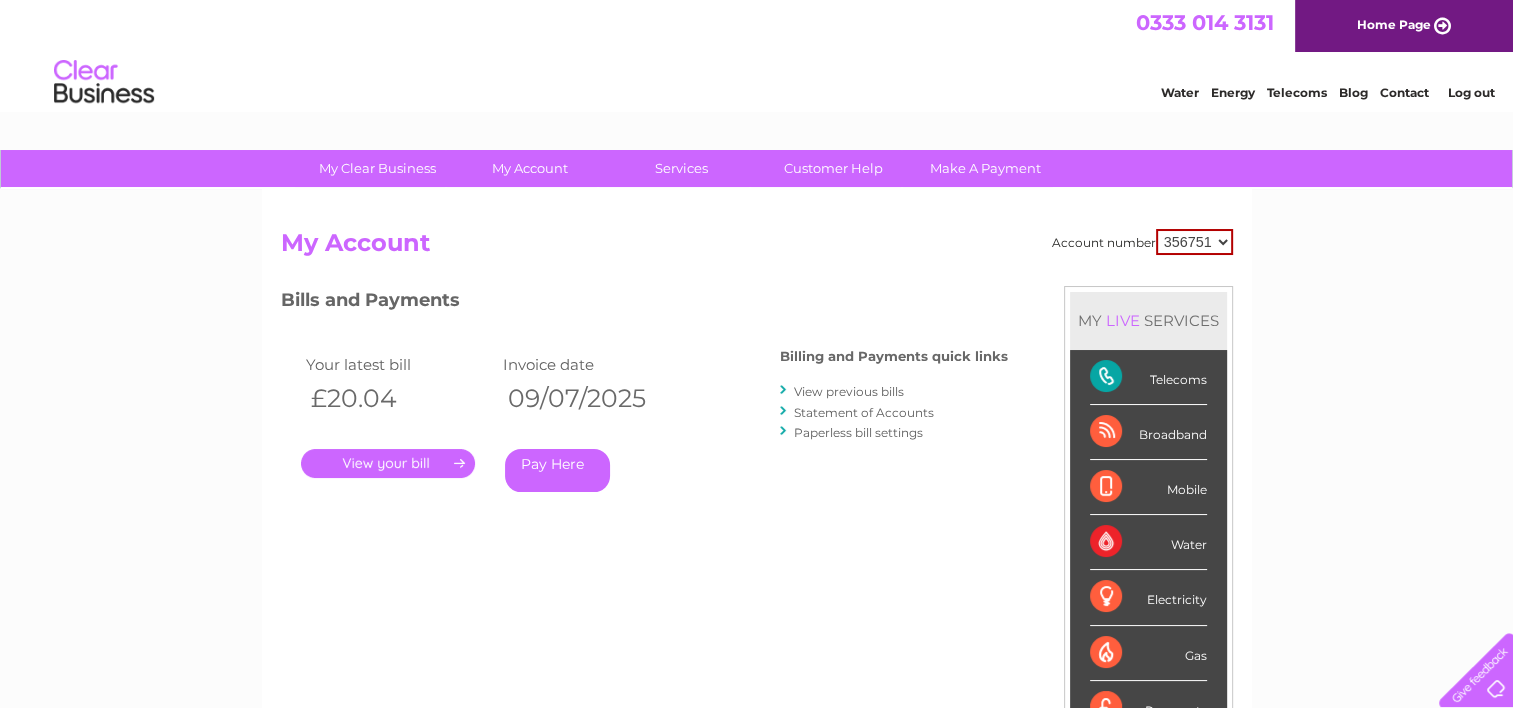 click on "View previous bills" at bounding box center (849, 391) 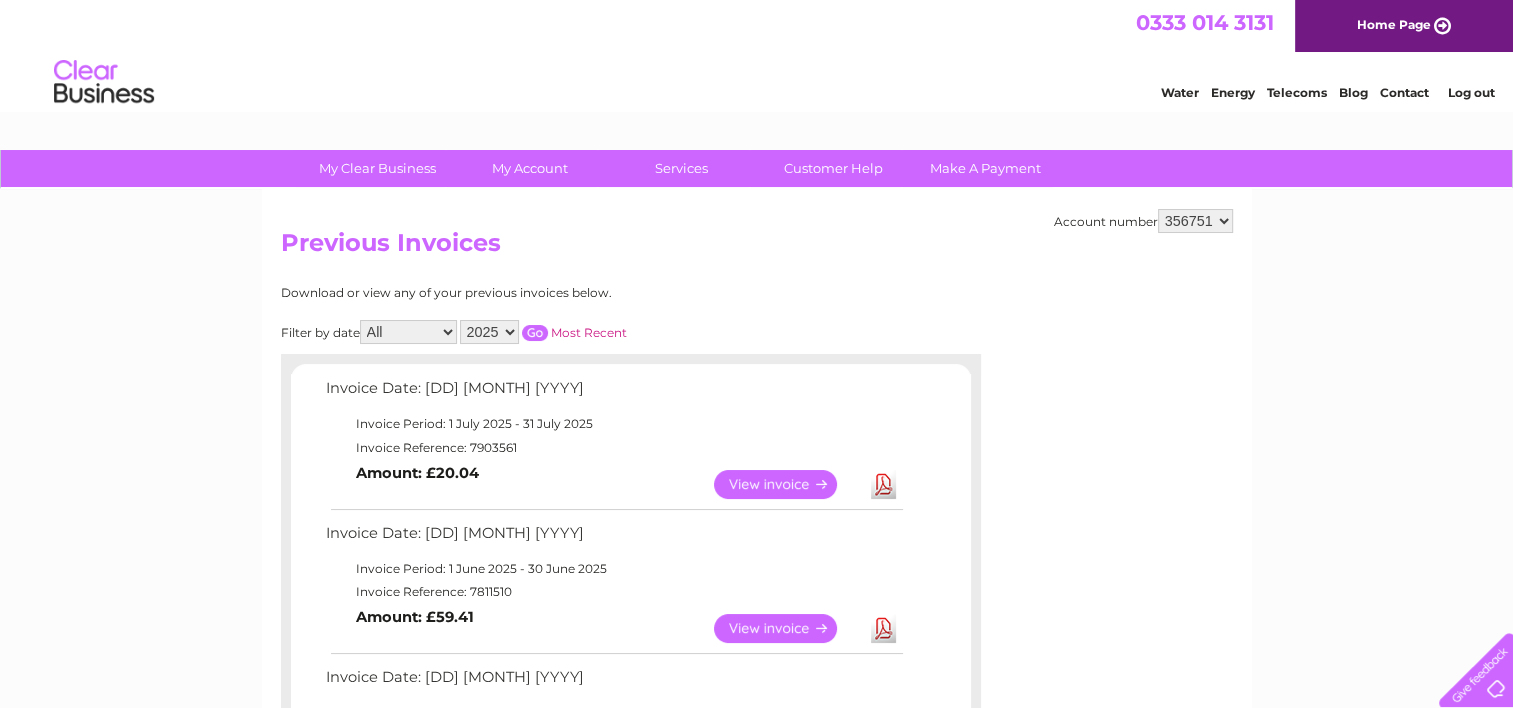 scroll, scrollTop: 0, scrollLeft: 0, axis: both 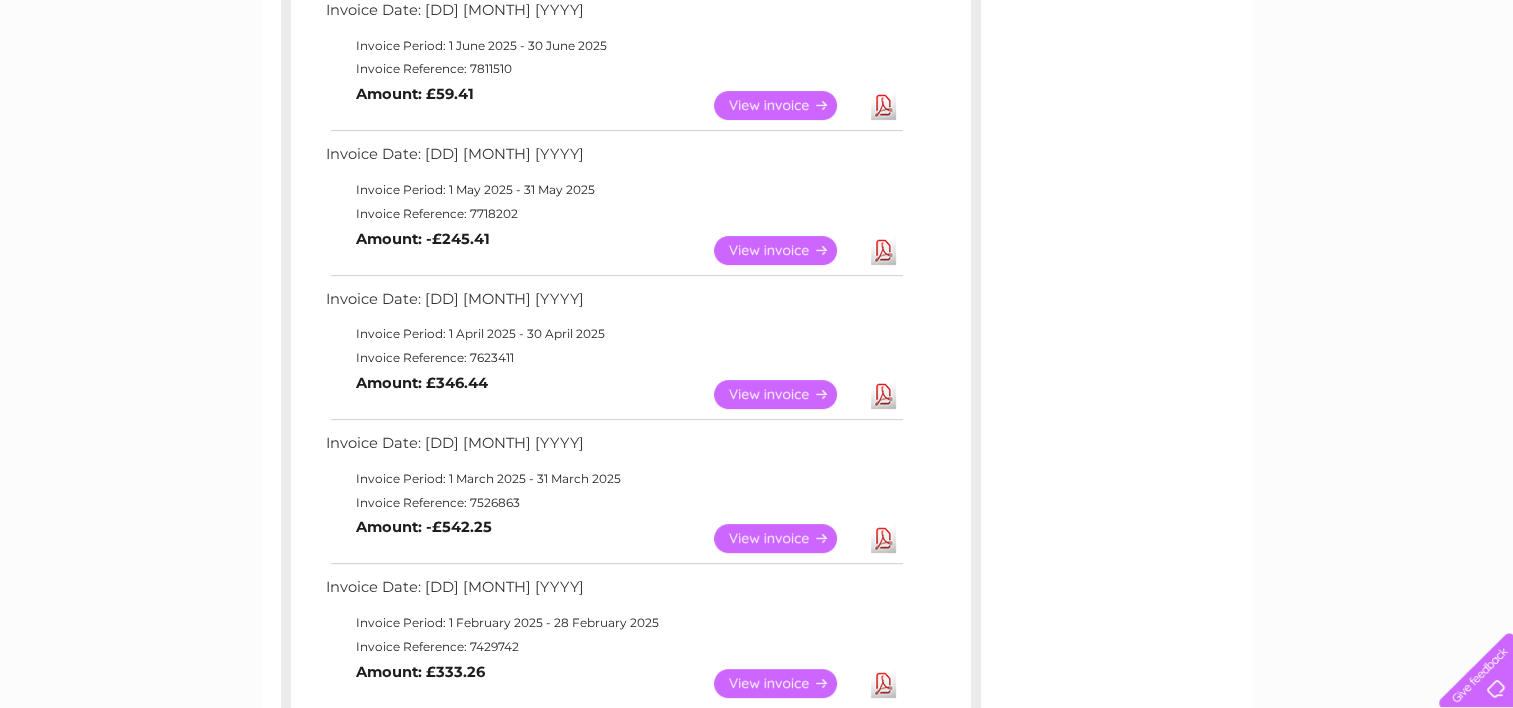 click on "View" at bounding box center (787, 394) 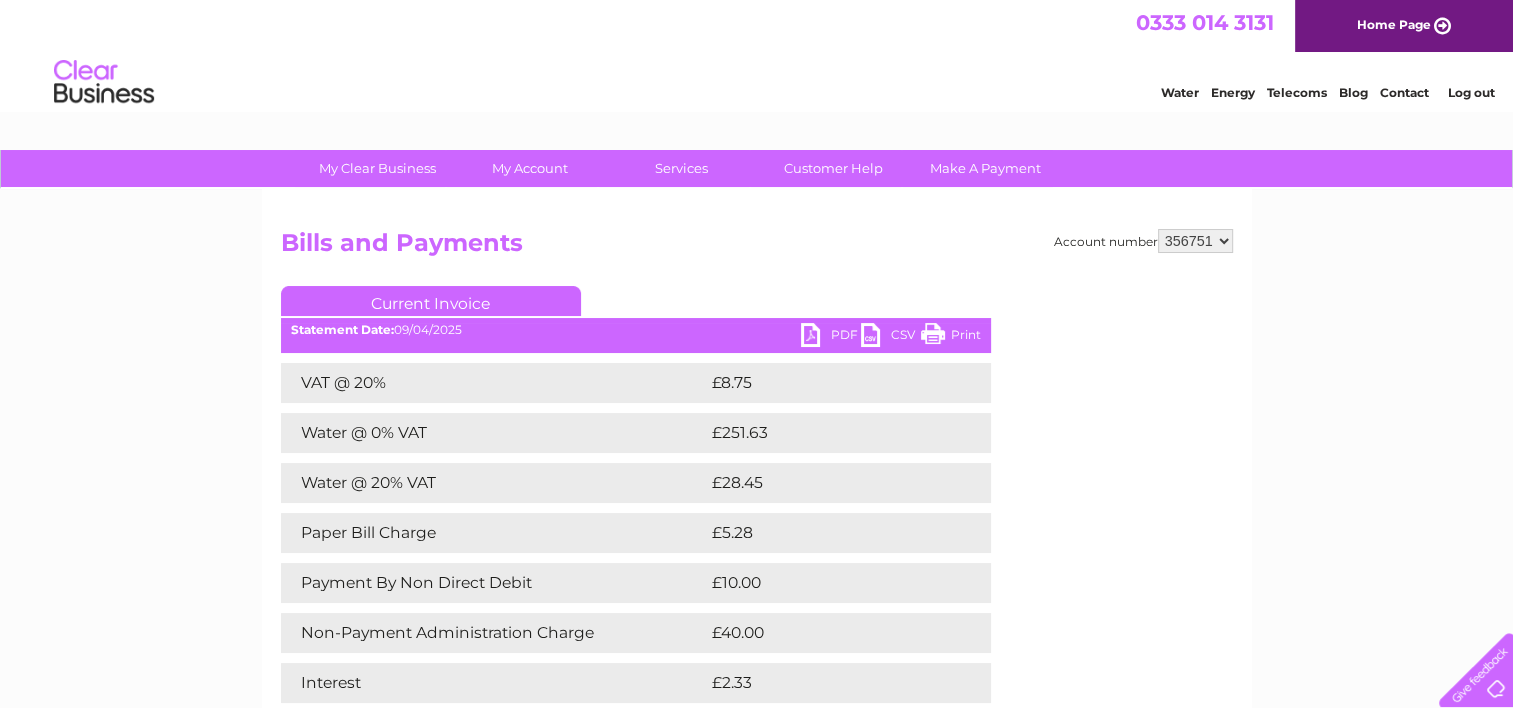 scroll, scrollTop: 0, scrollLeft: 0, axis: both 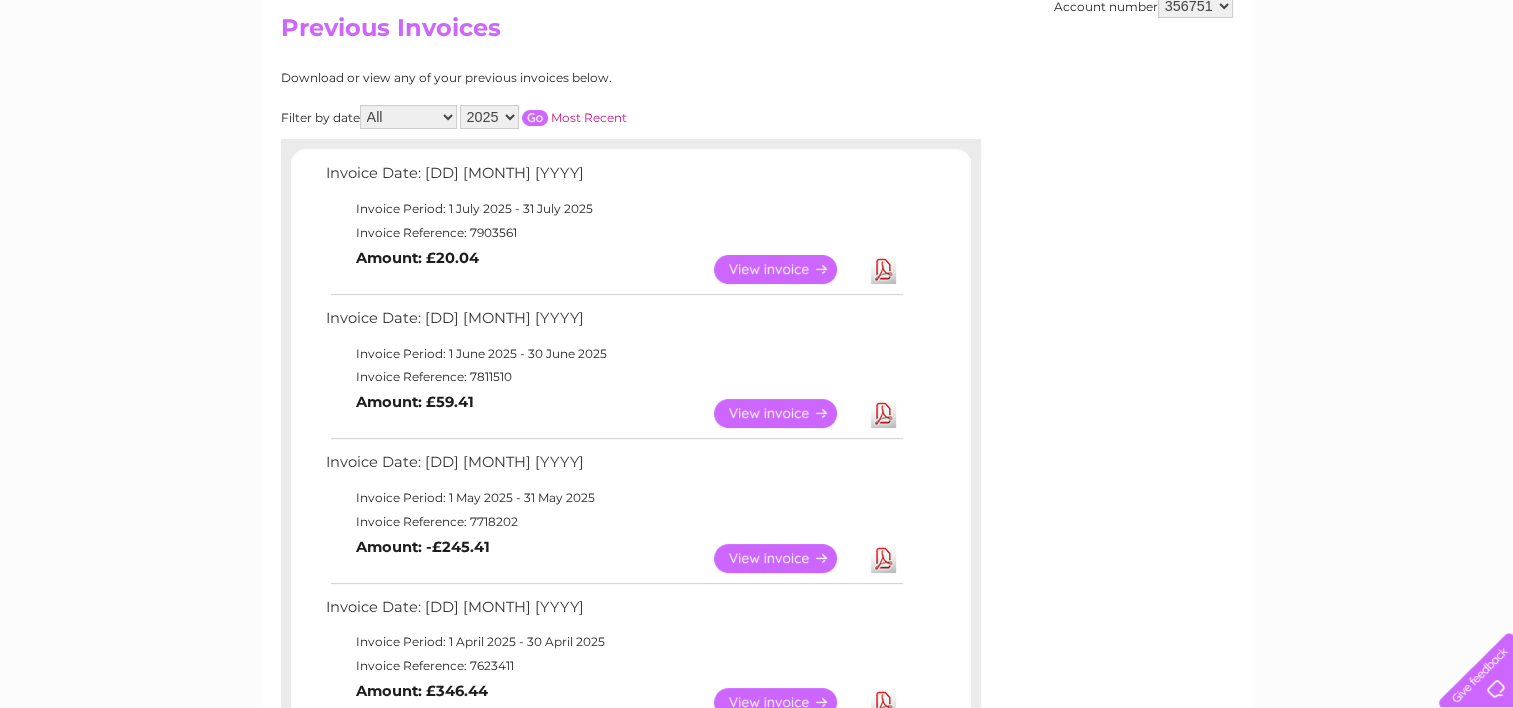 click on "View" at bounding box center [787, 269] 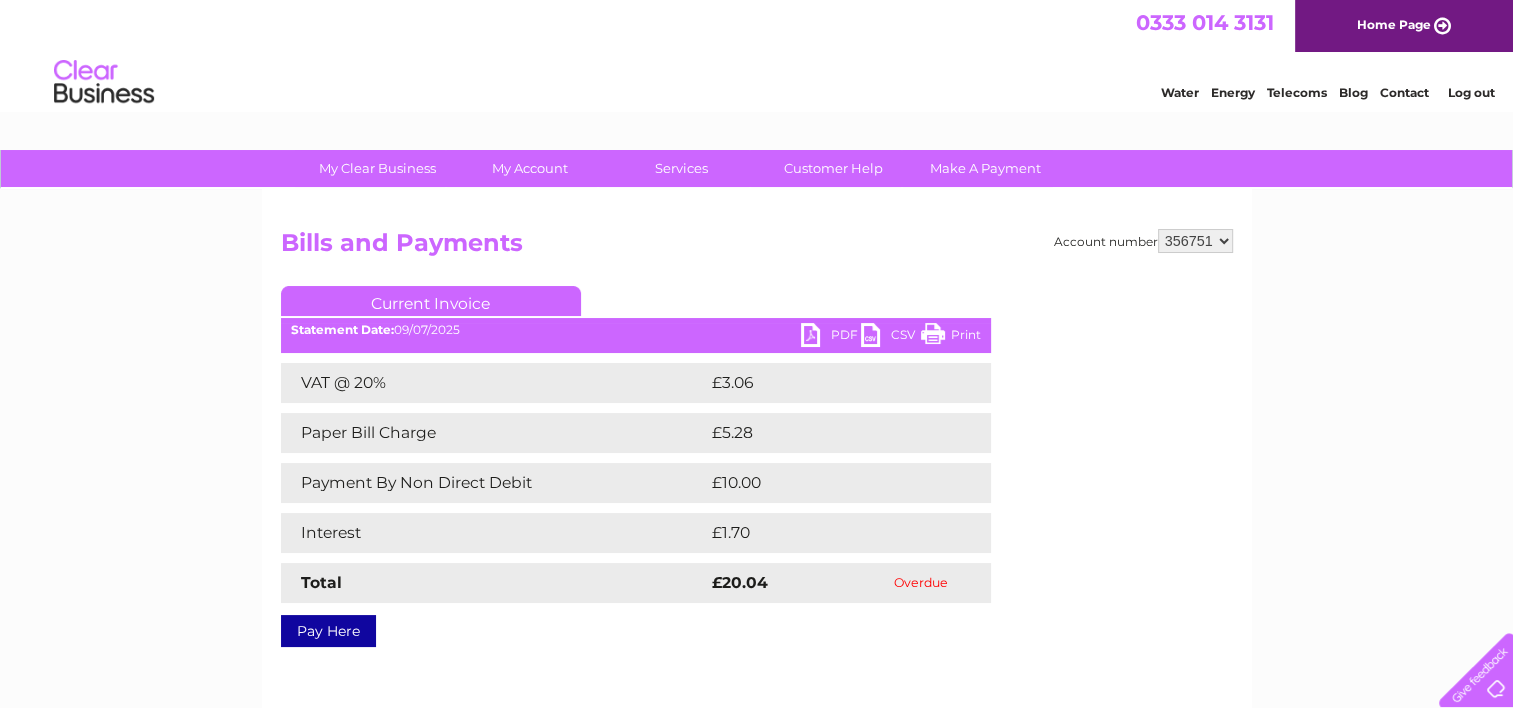 scroll, scrollTop: 0, scrollLeft: 0, axis: both 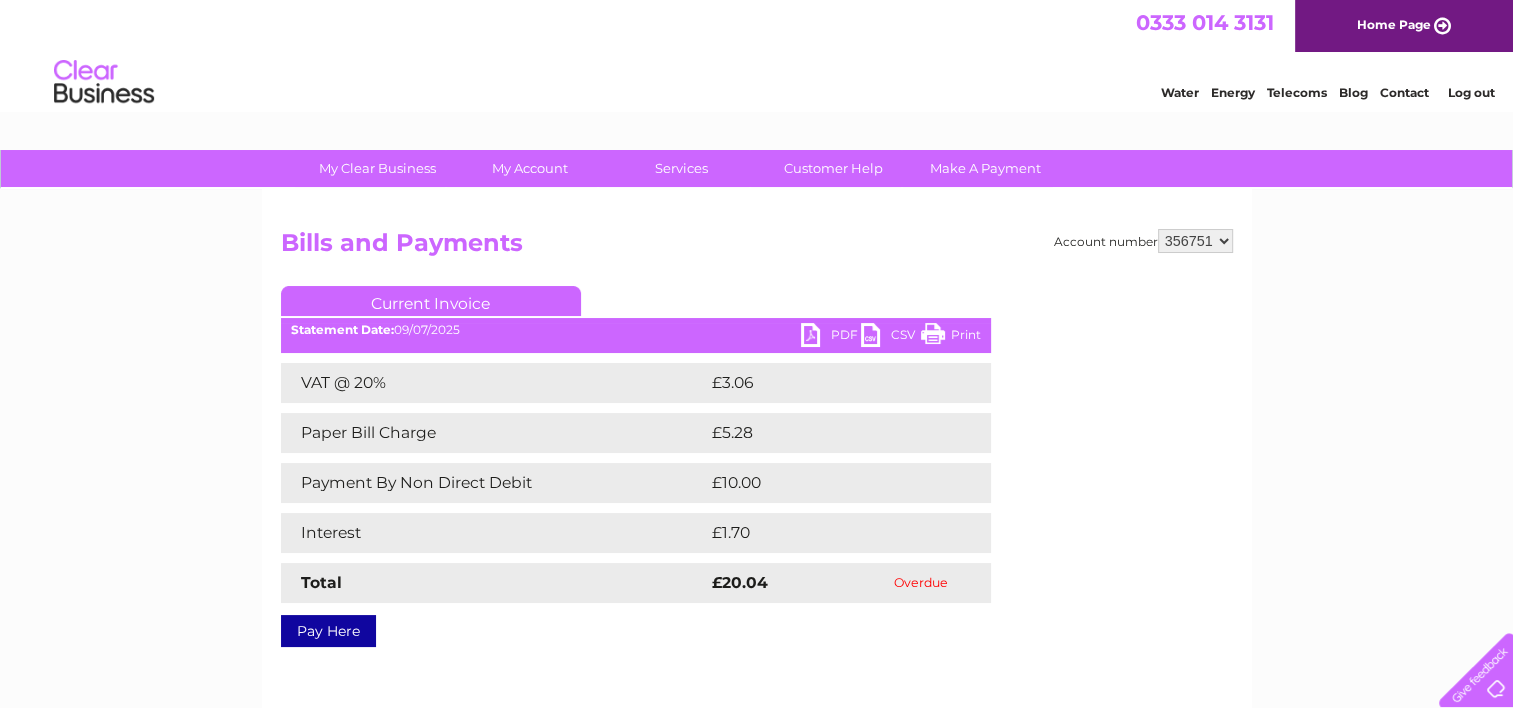 click on "PDF" at bounding box center (831, 337) 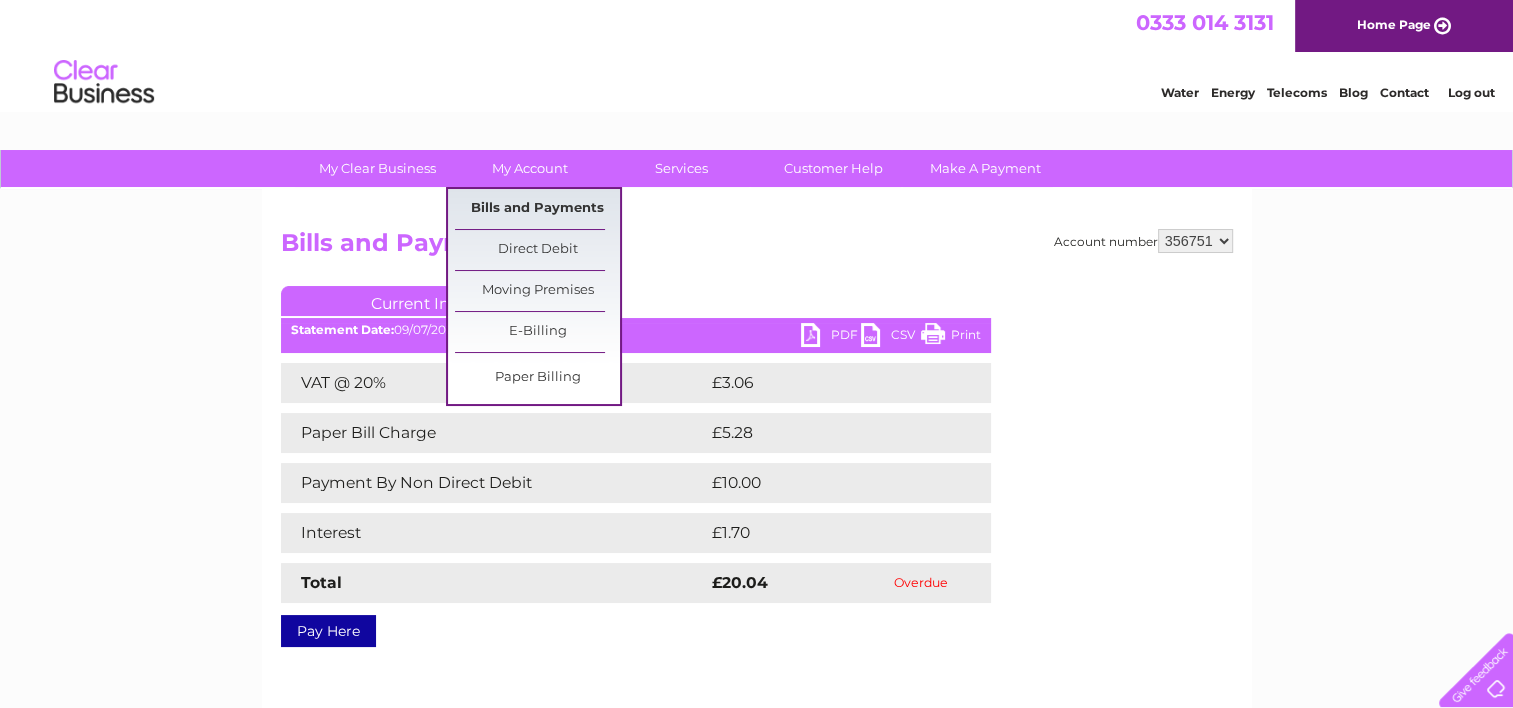 click on "Bills and Payments" at bounding box center [537, 209] 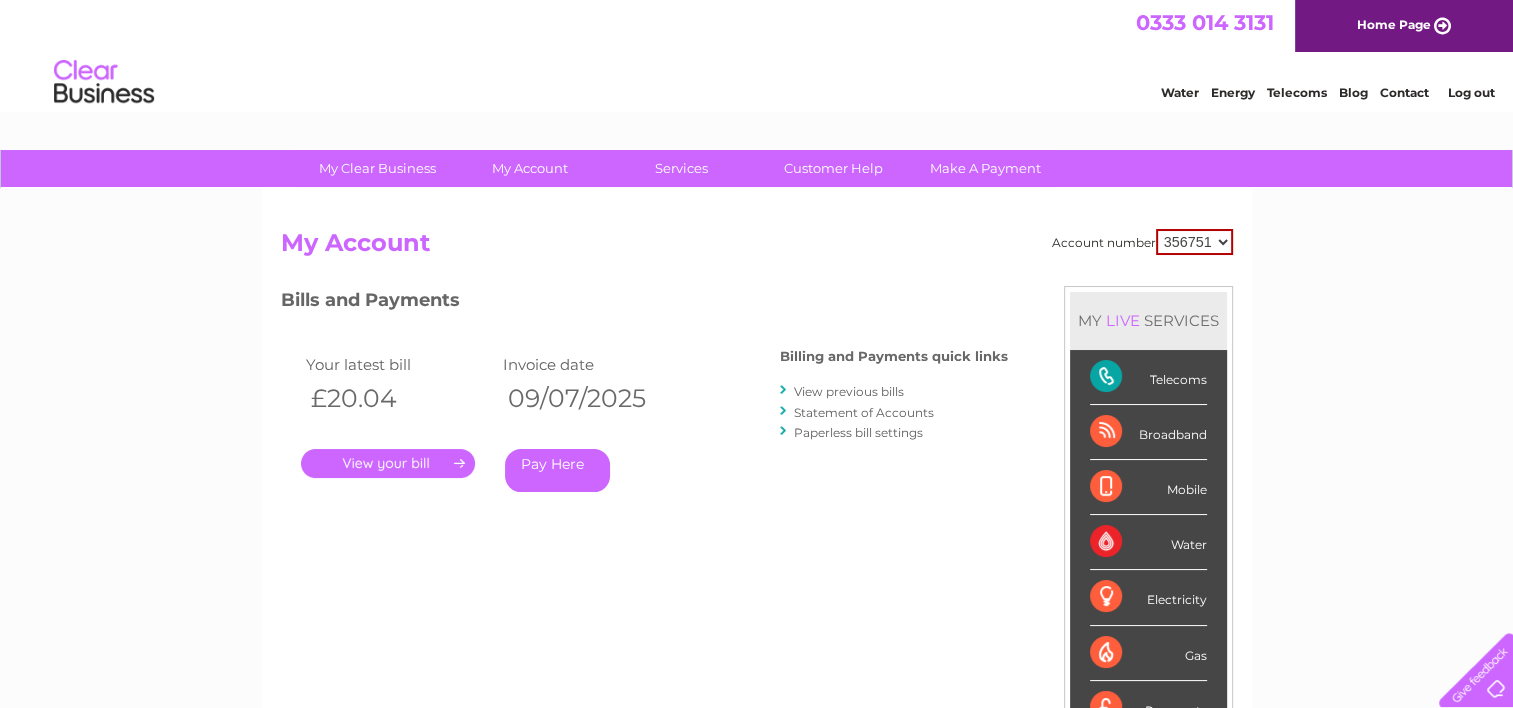 scroll, scrollTop: 0, scrollLeft: 0, axis: both 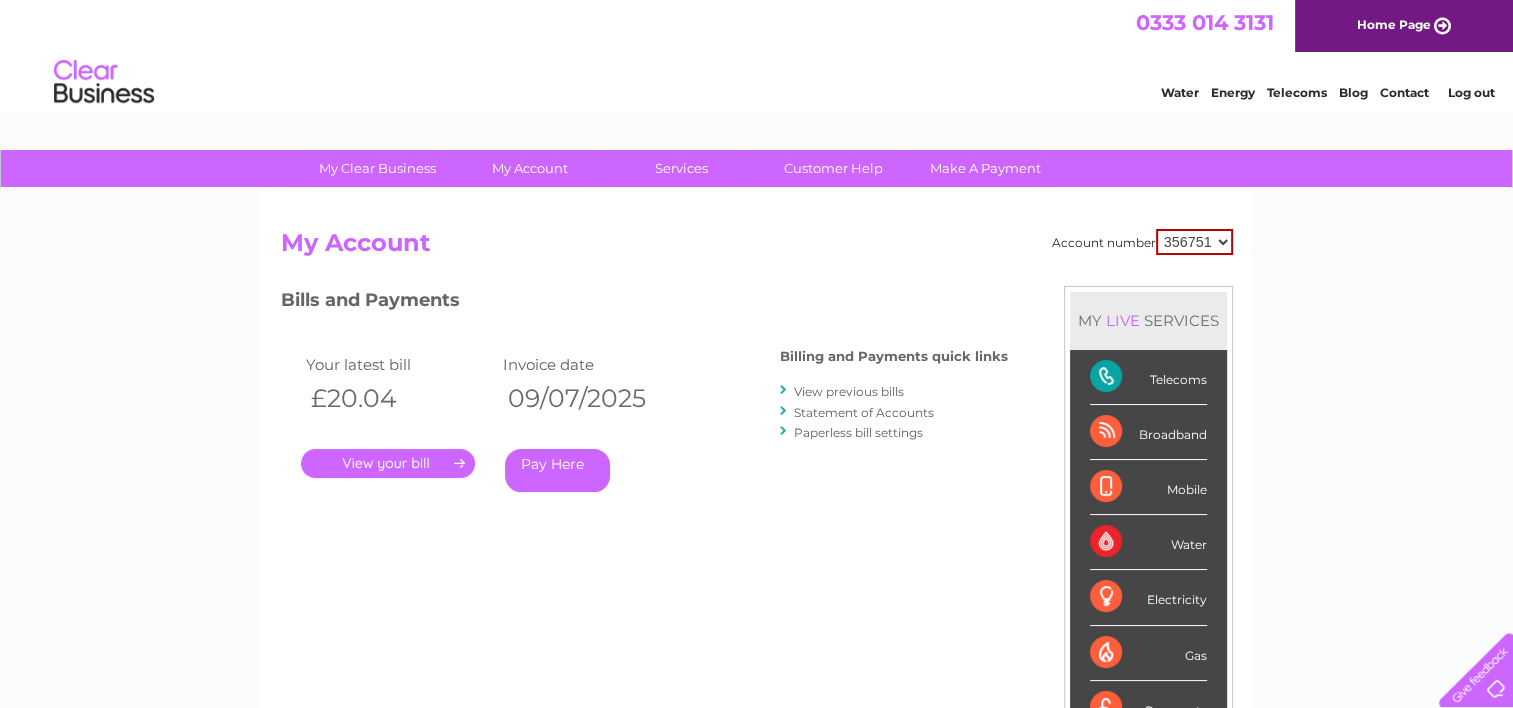 click on "View previous bills" at bounding box center (849, 391) 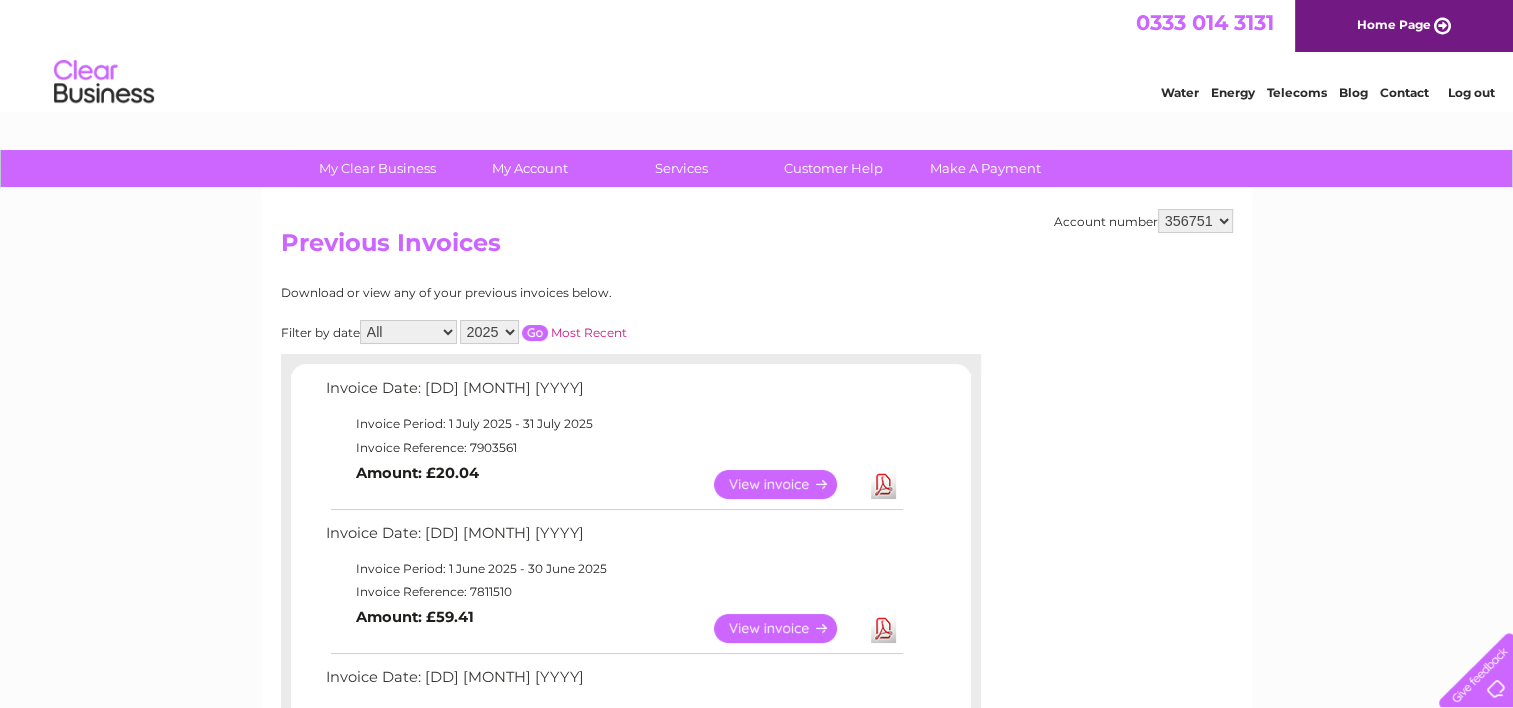 scroll, scrollTop: 0, scrollLeft: 0, axis: both 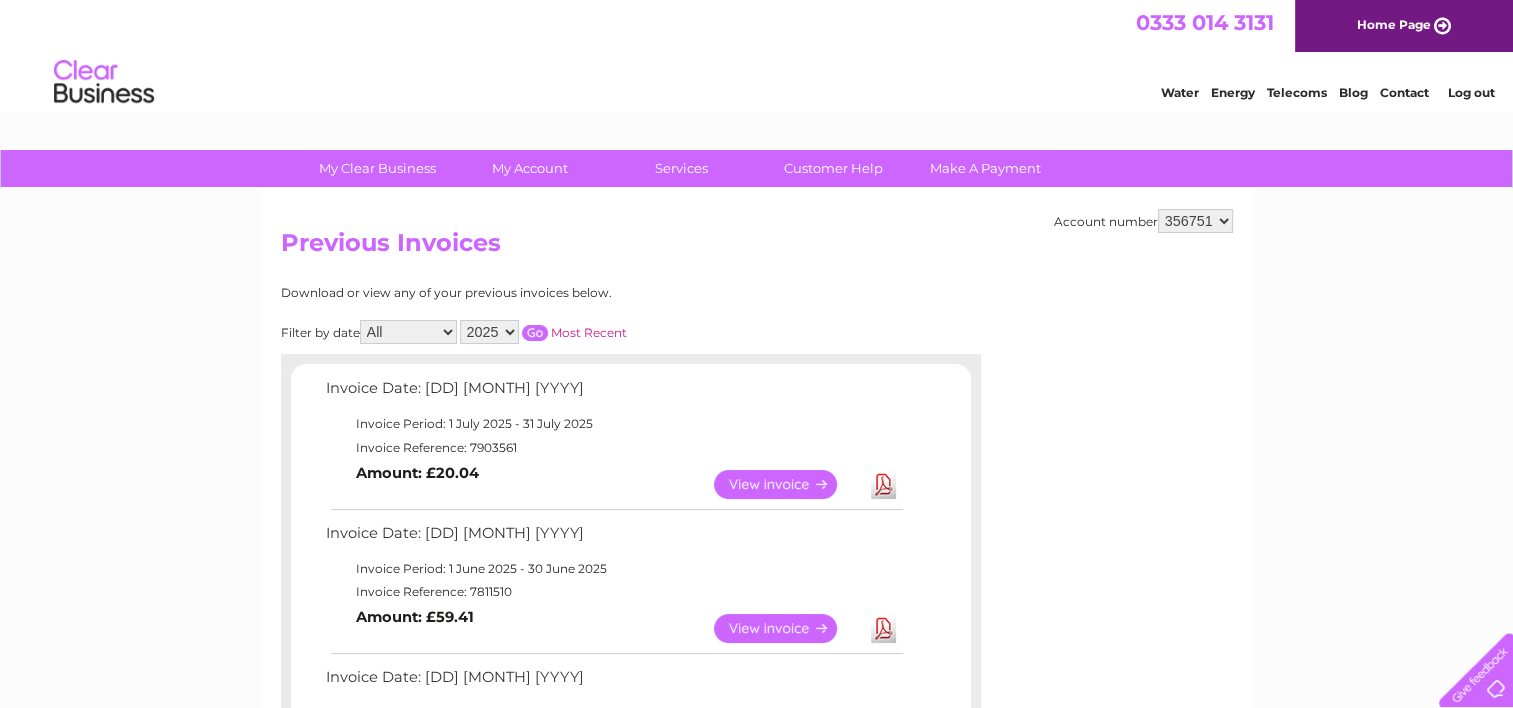click on "Download" at bounding box center [883, 628] 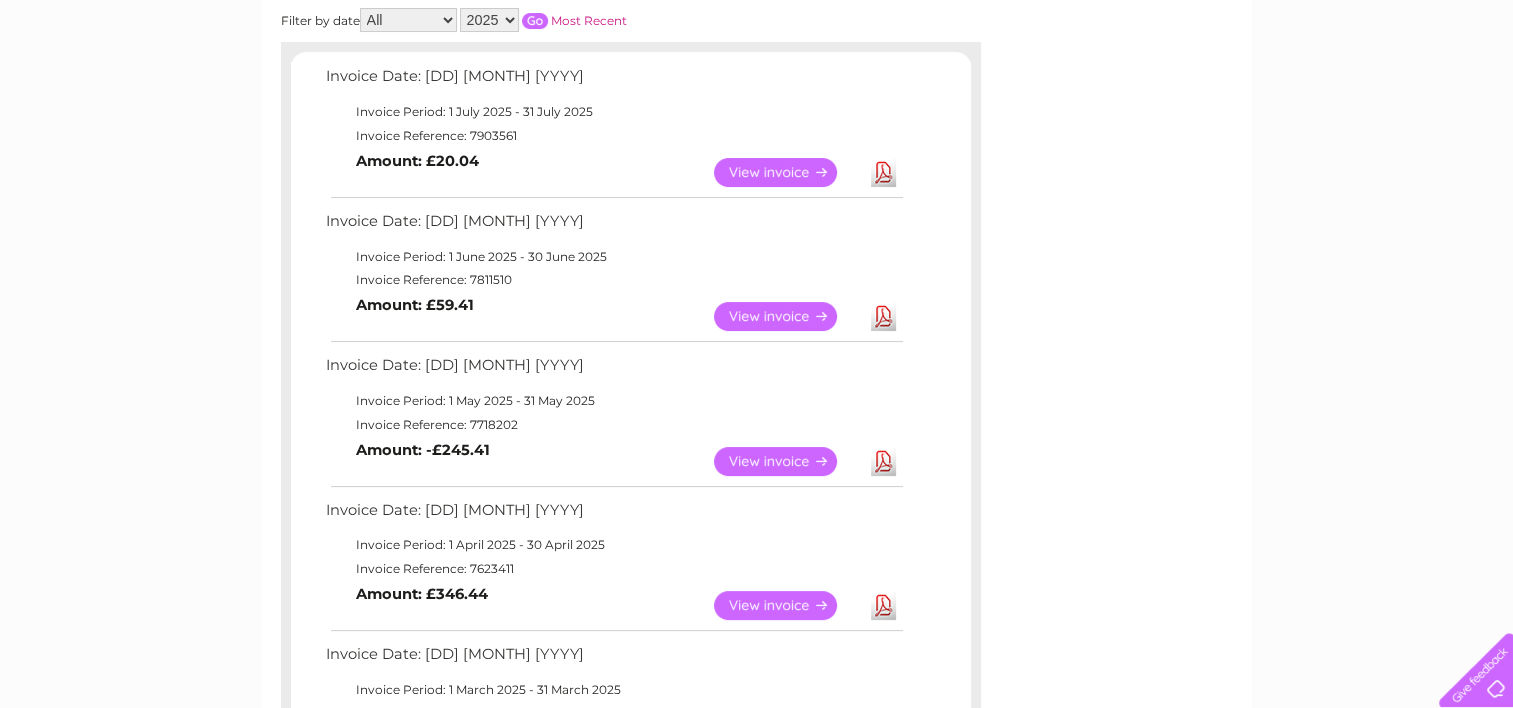 scroll, scrollTop: 332, scrollLeft: 0, axis: vertical 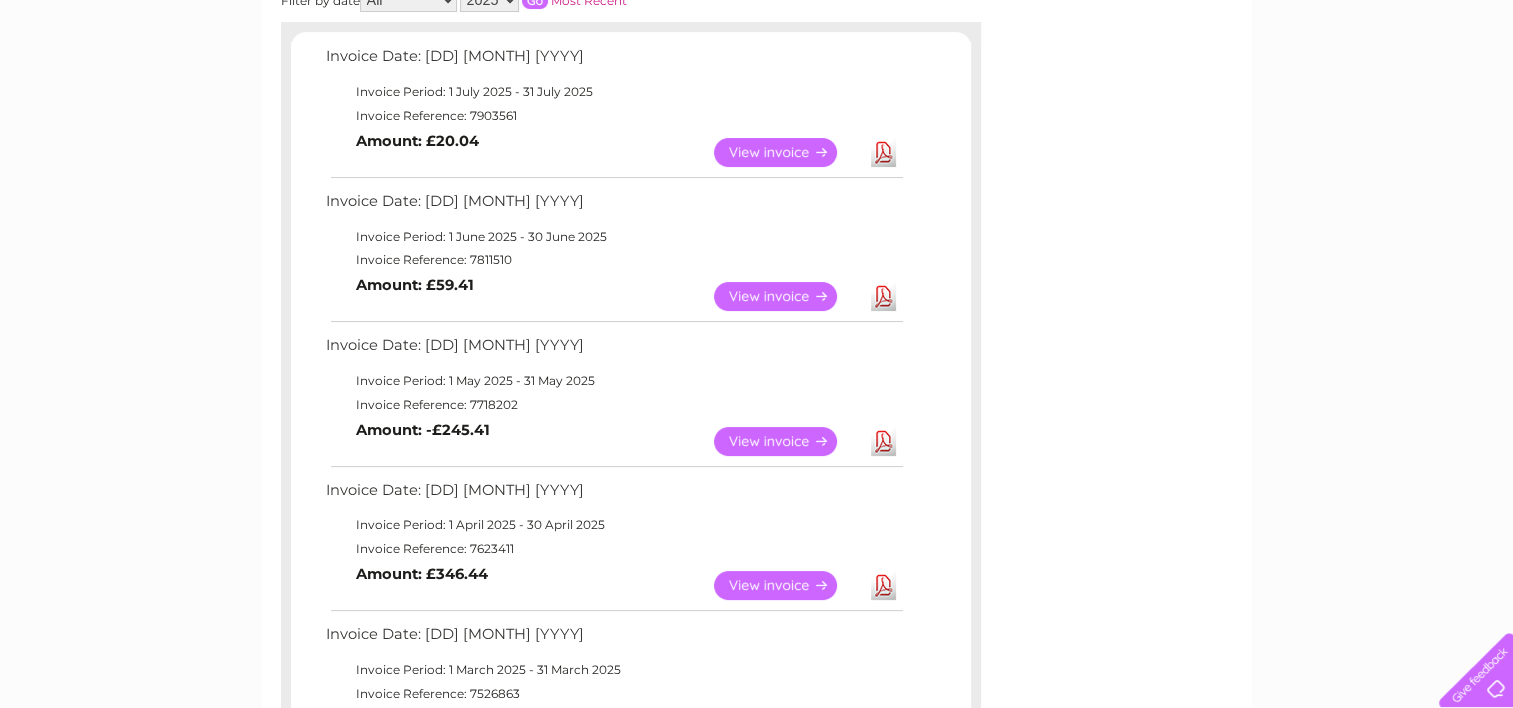 click on "View" at bounding box center [787, 585] 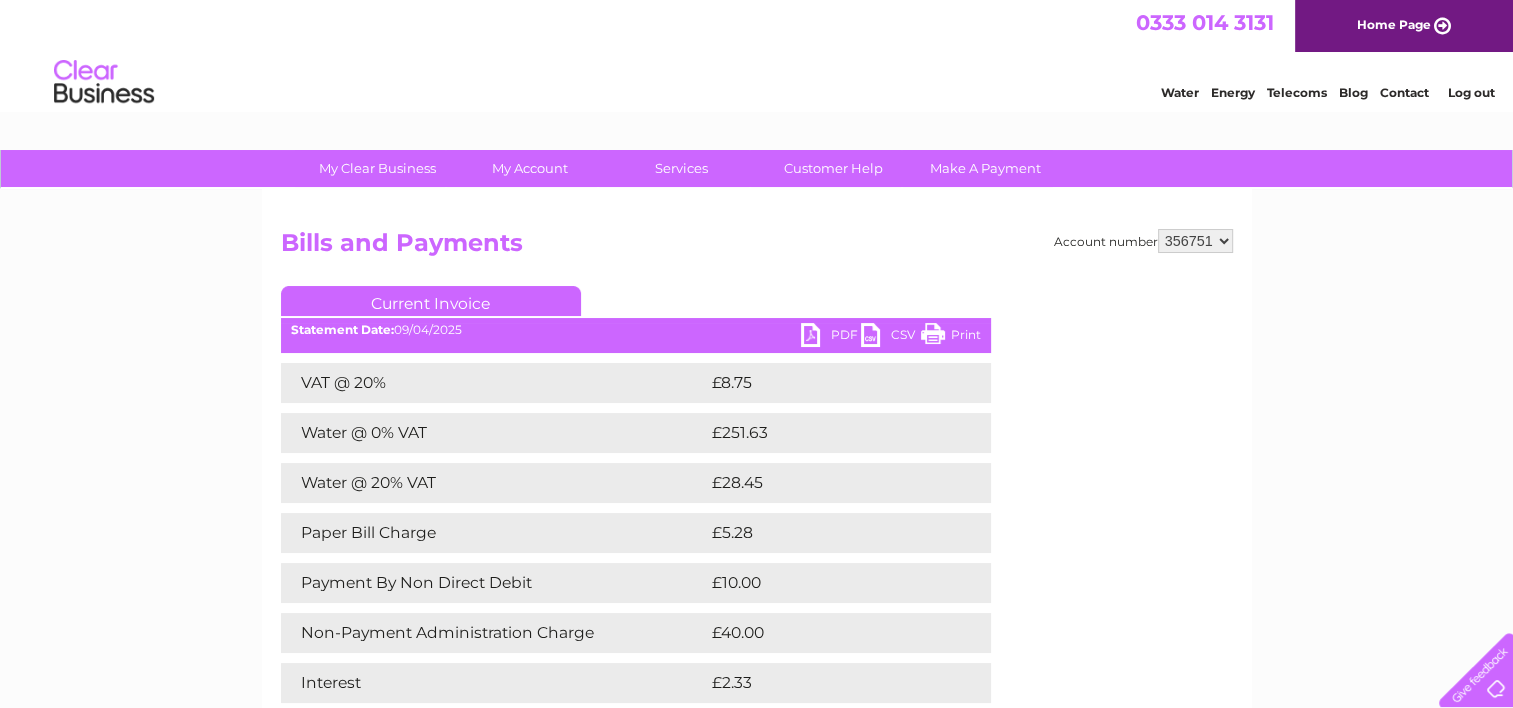 scroll, scrollTop: 0, scrollLeft: 0, axis: both 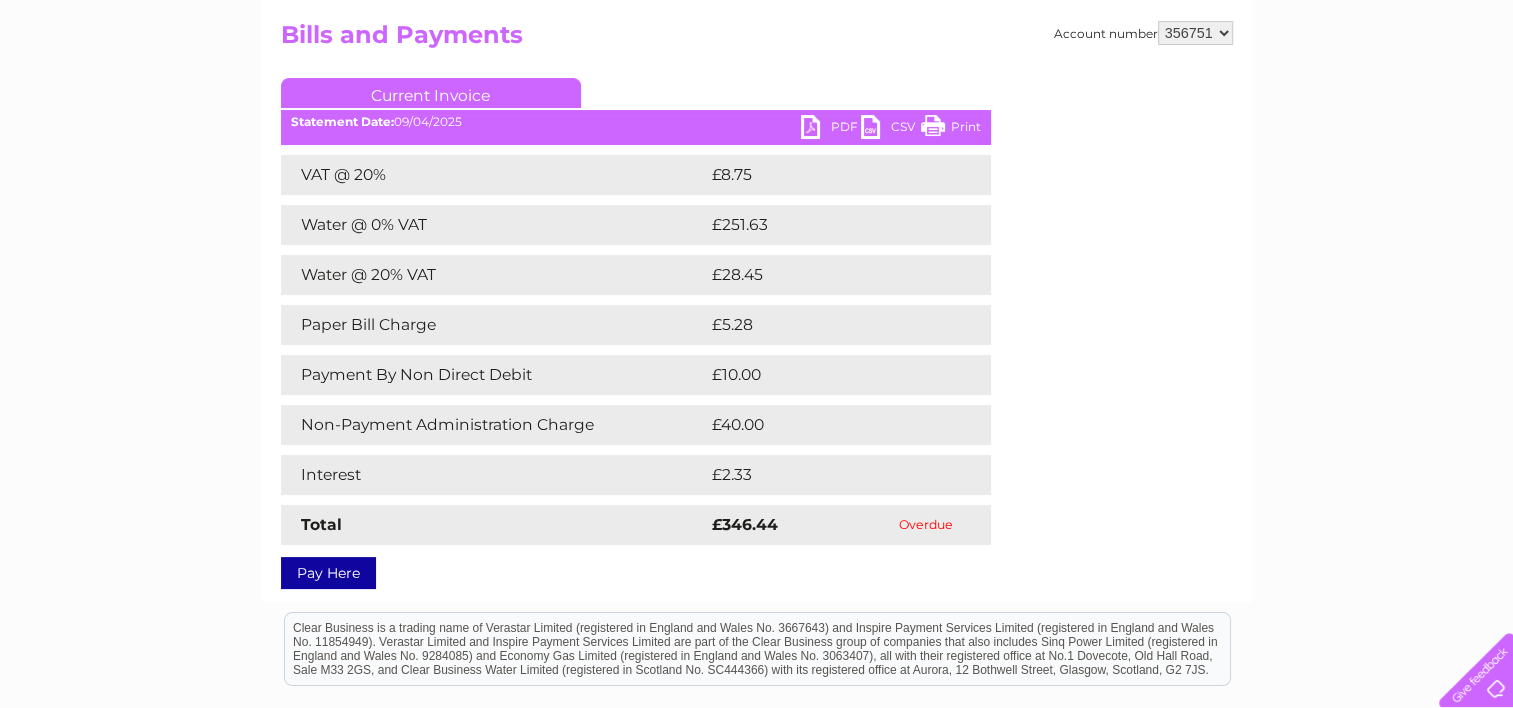 click on "PDF" at bounding box center (831, 129) 